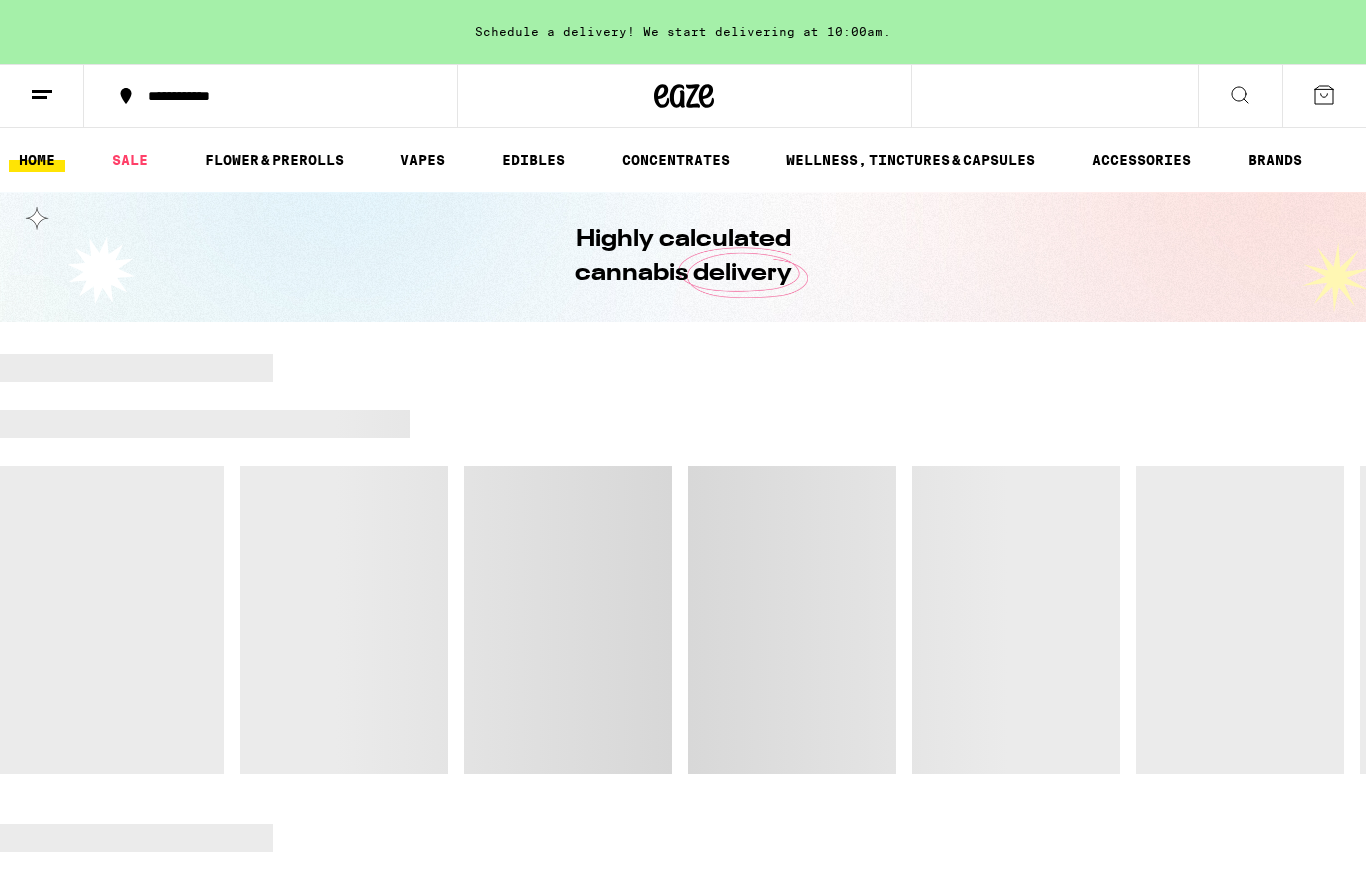 scroll, scrollTop: 0, scrollLeft: 0, axis: both 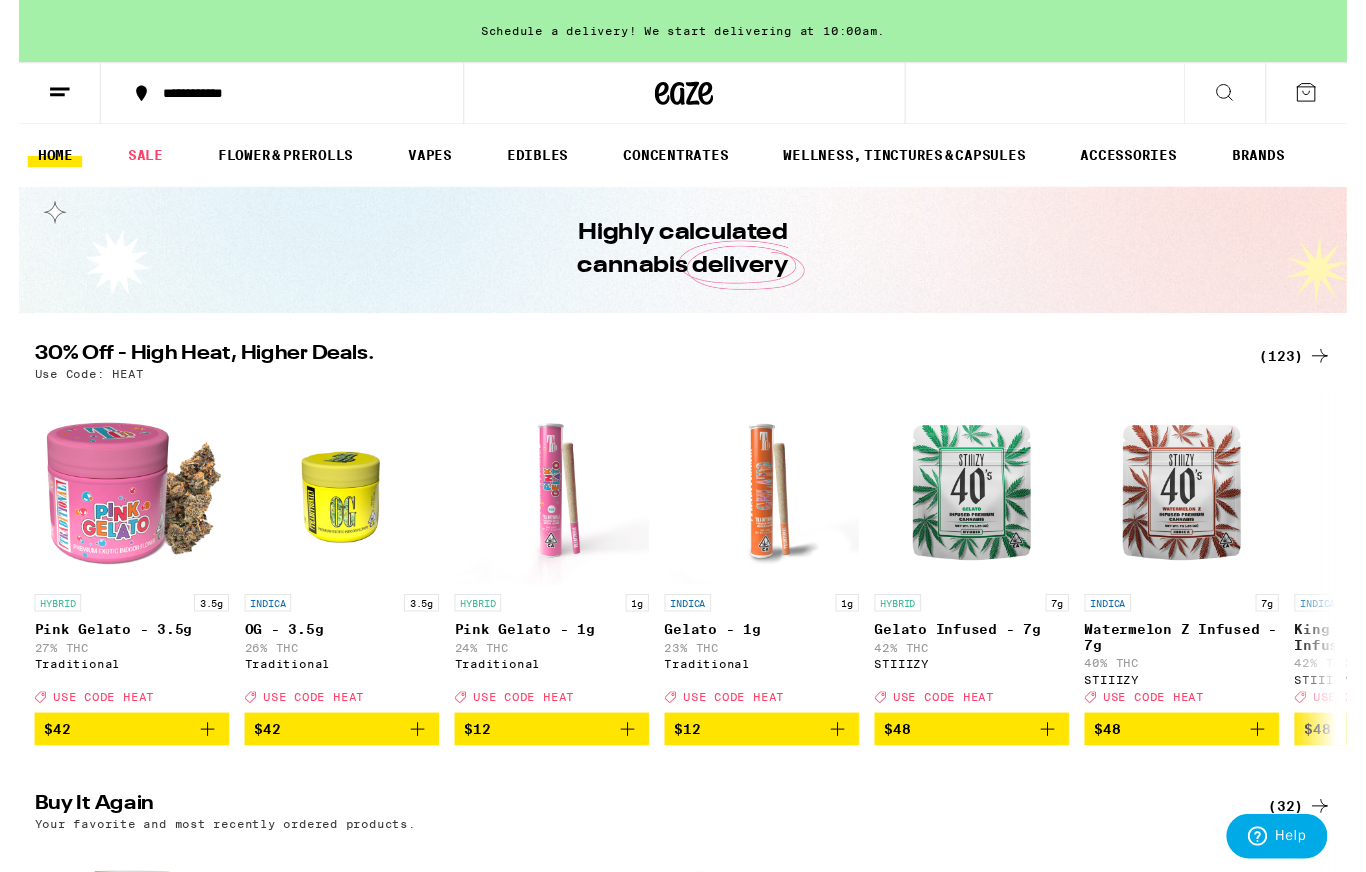 click on "(123)" at bounding box center (1313, 366) 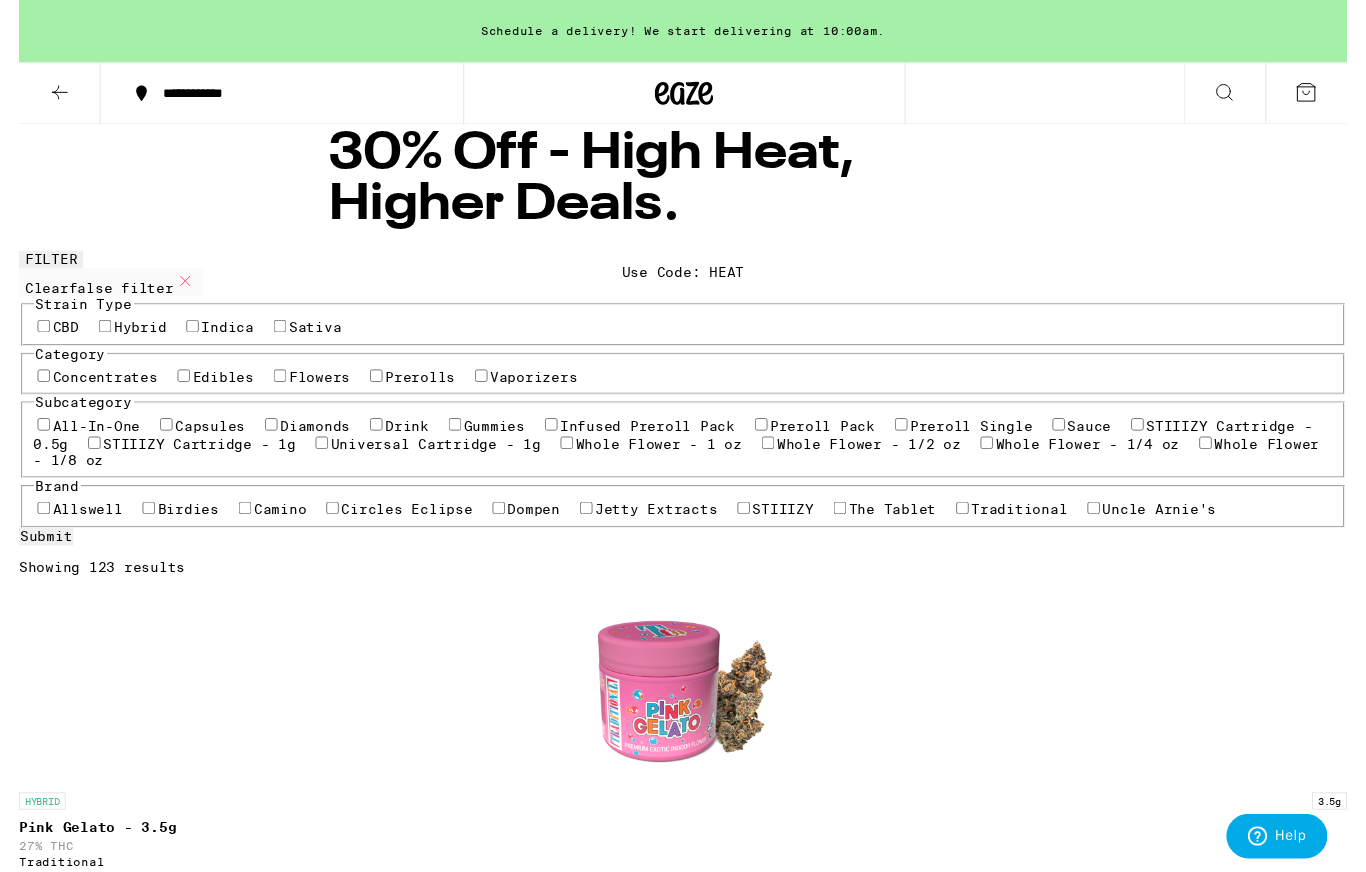 click on "Flowers" at bounding box center [309, 388] 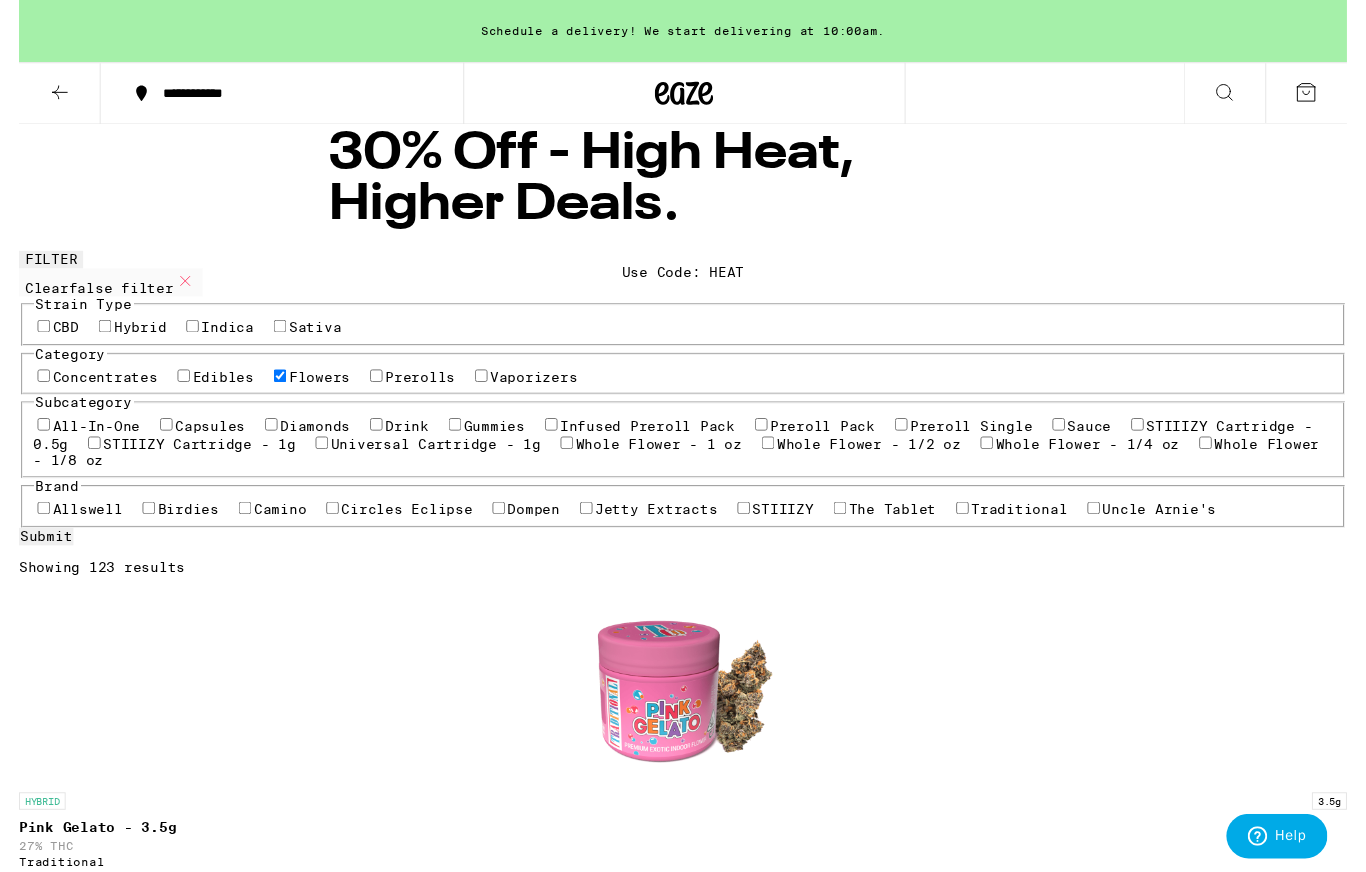 checkbox on "true" 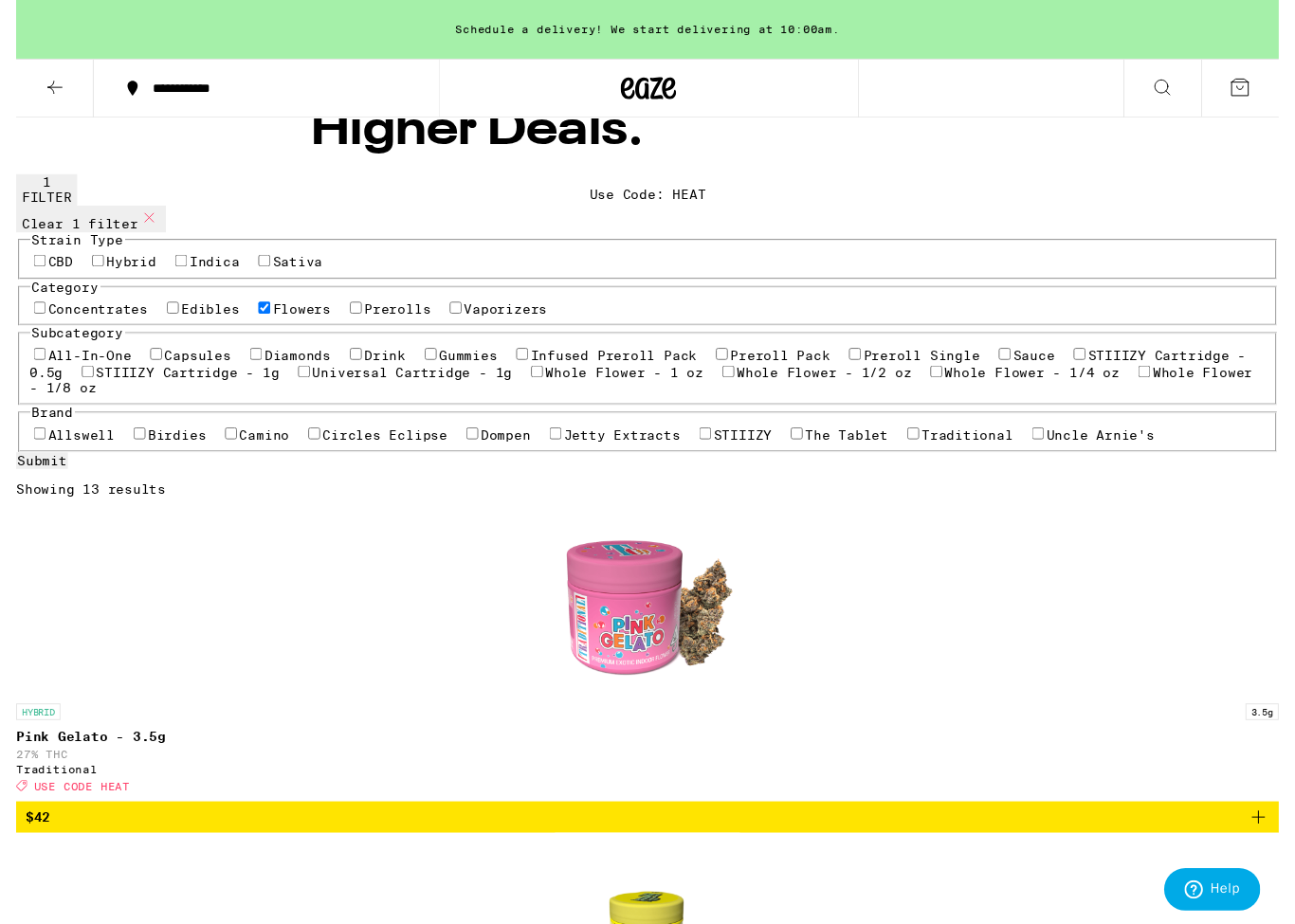 scroll, scrollTop: 67, scrollLeft: 0, axis: vertical 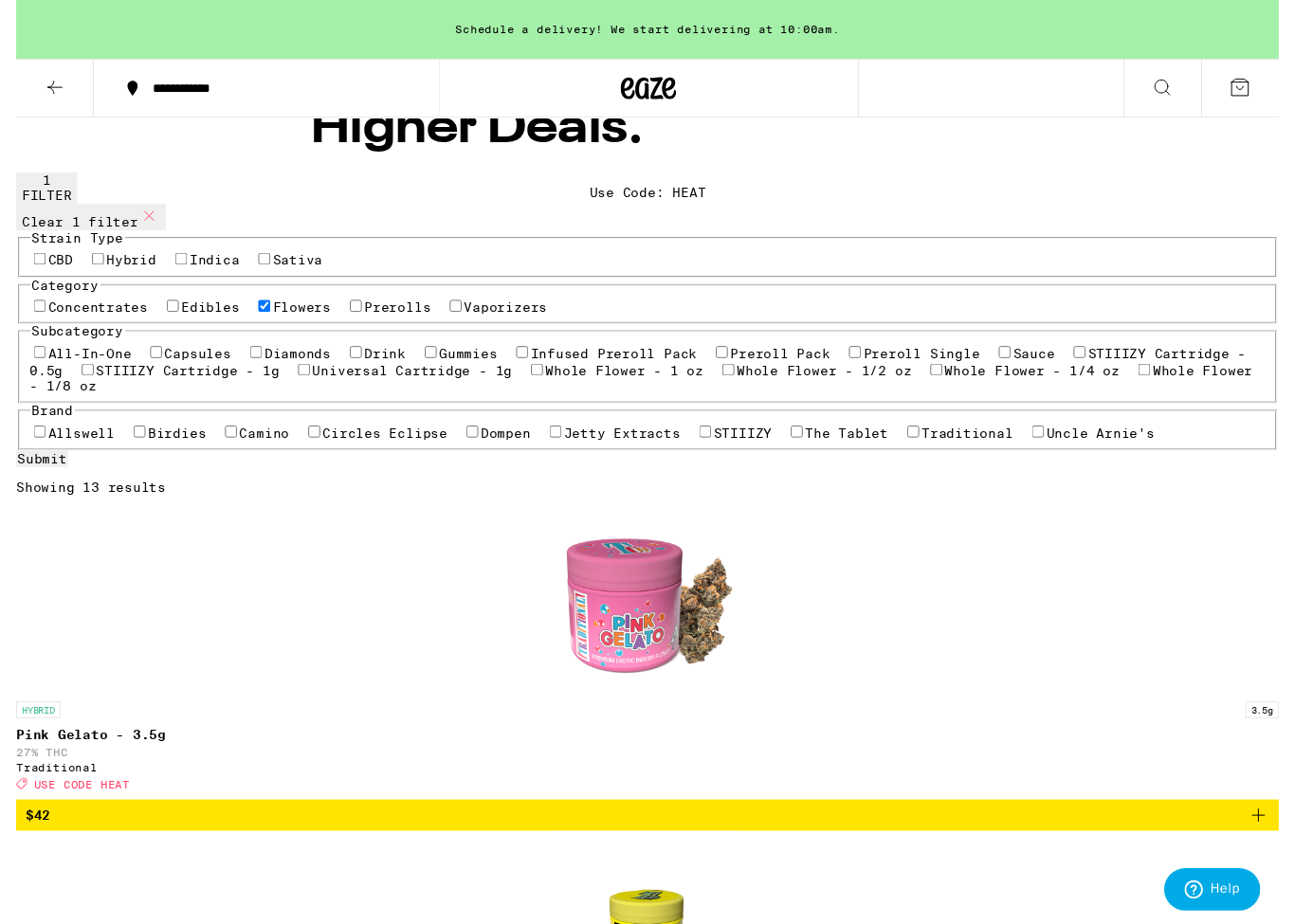 click 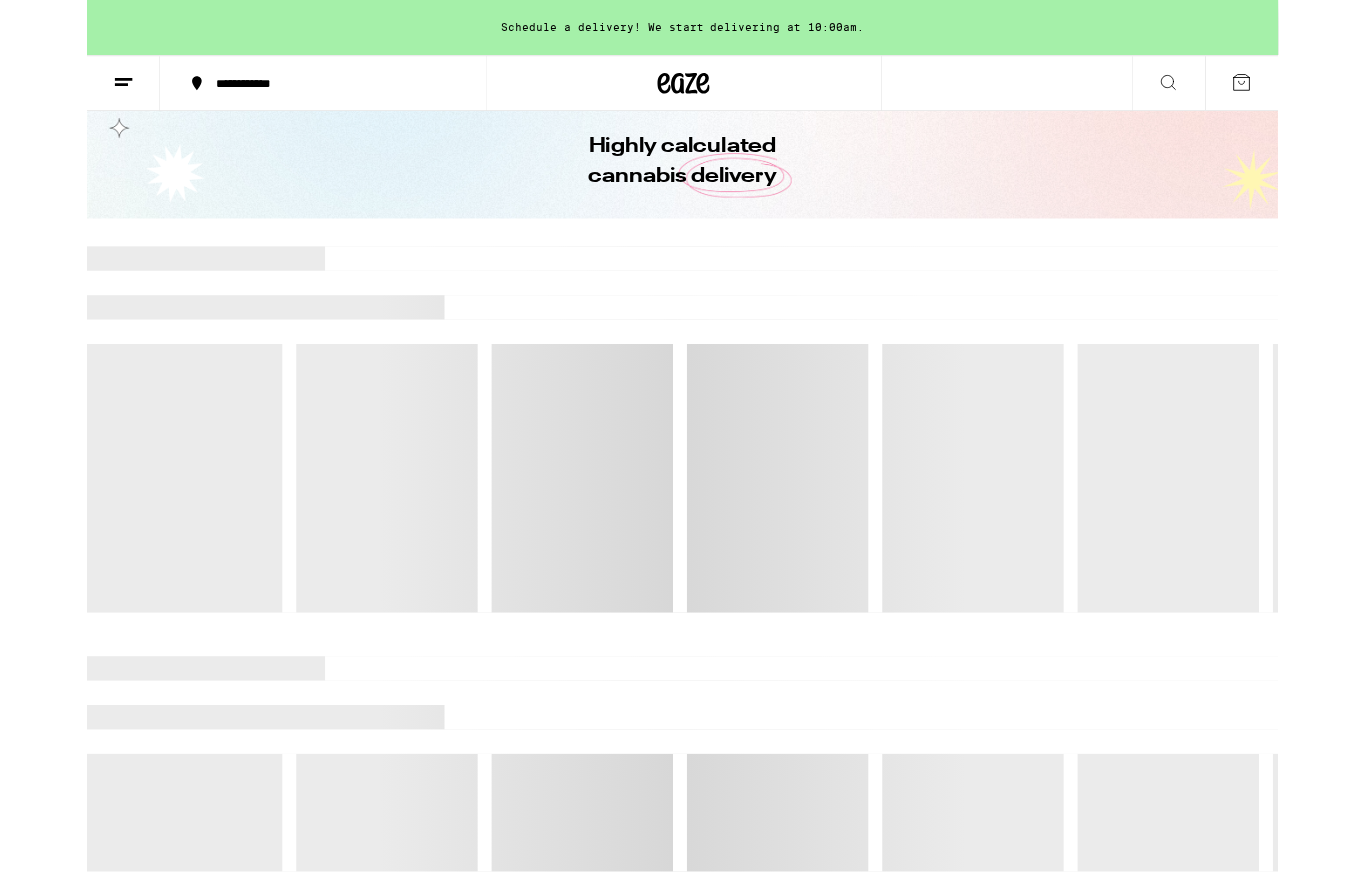 scroll, scrollTop: 0, scrollLeft: 0, axis: both 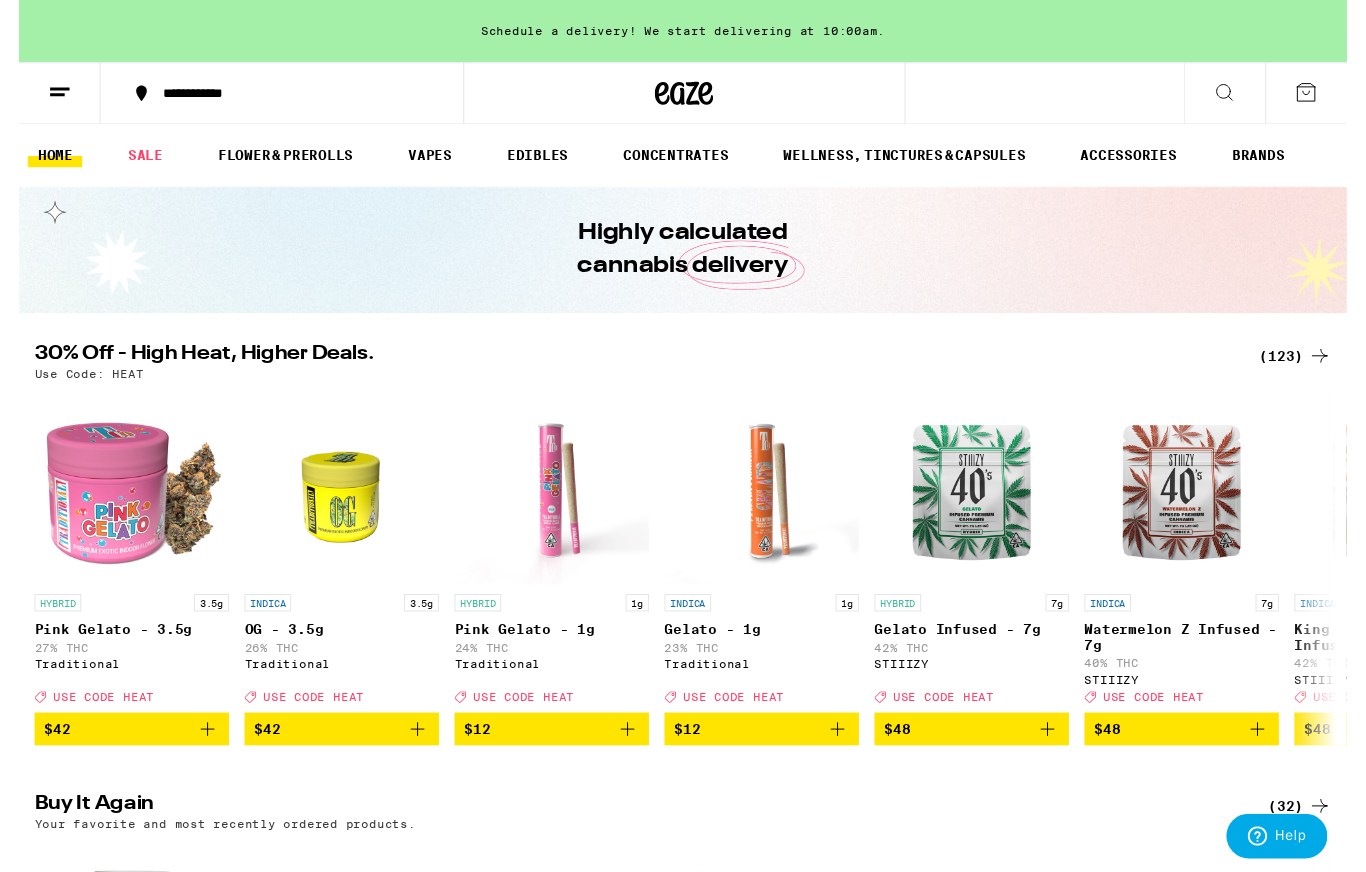 click on "FLOWER & PREROLLS" at bounding box center (274, 160) 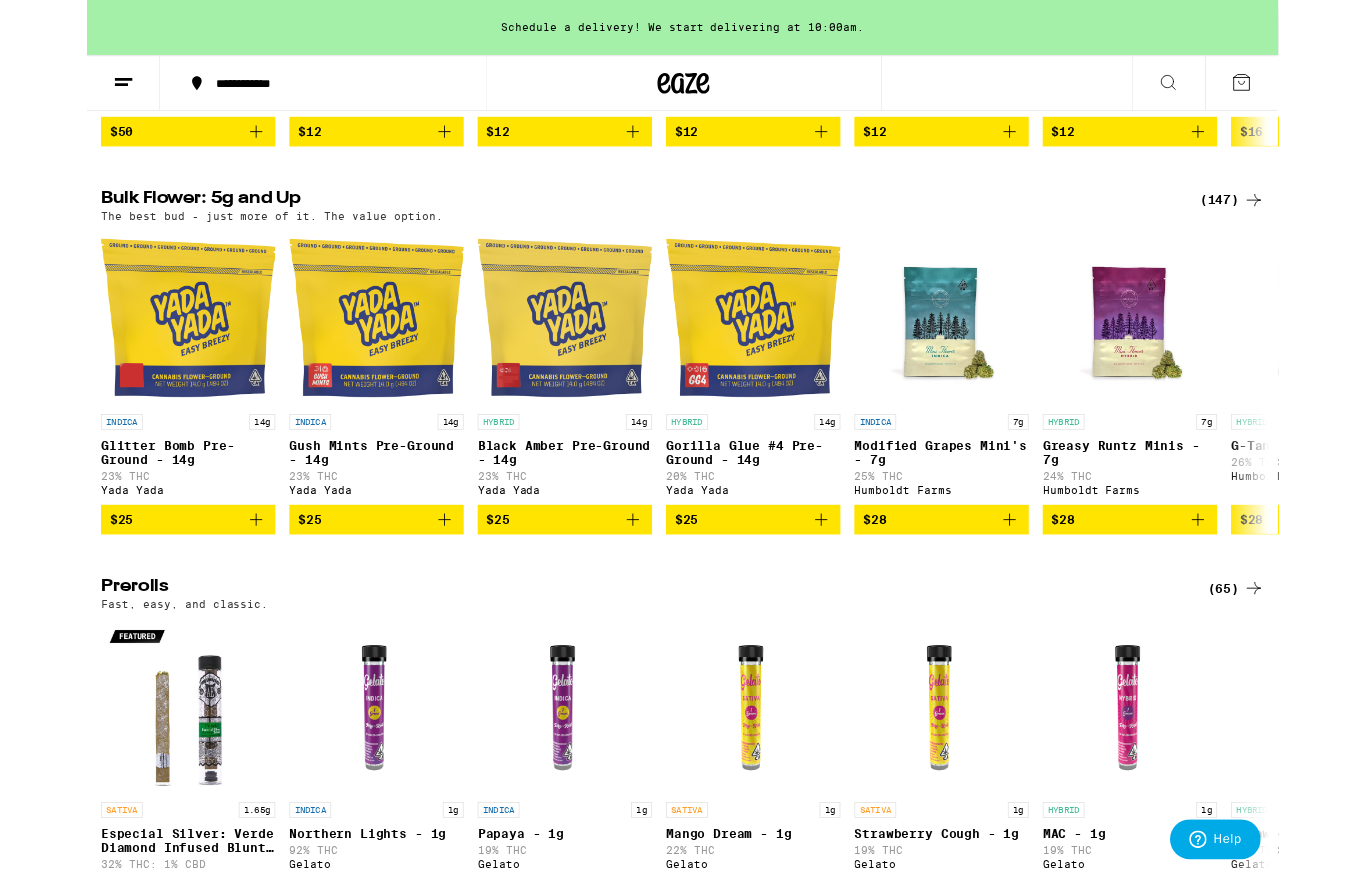 scroll, scrollTop: 548, scrollLeft: 0, axis: vertical 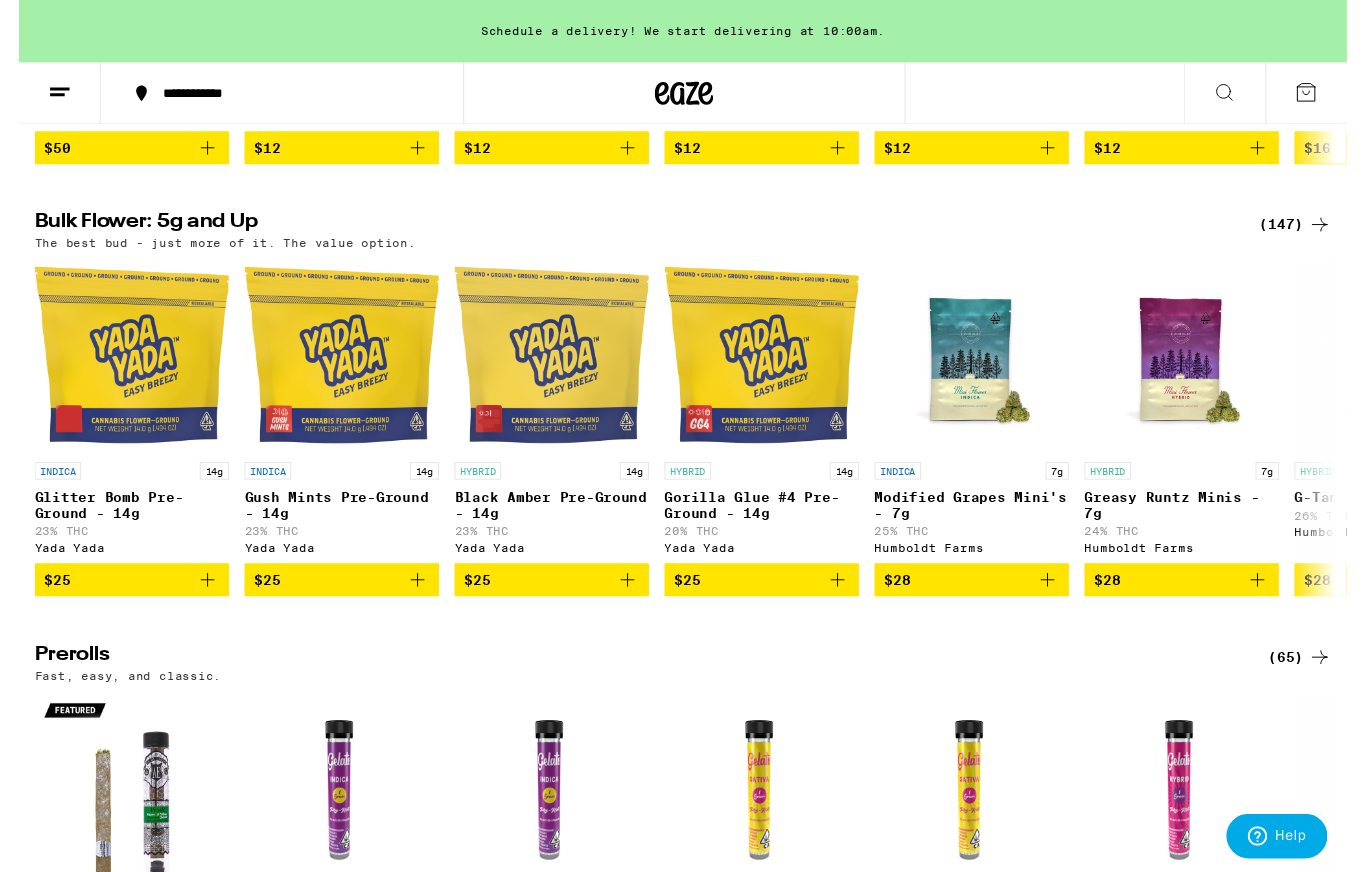 click on "(147)" at bounding box center [1313, 231] 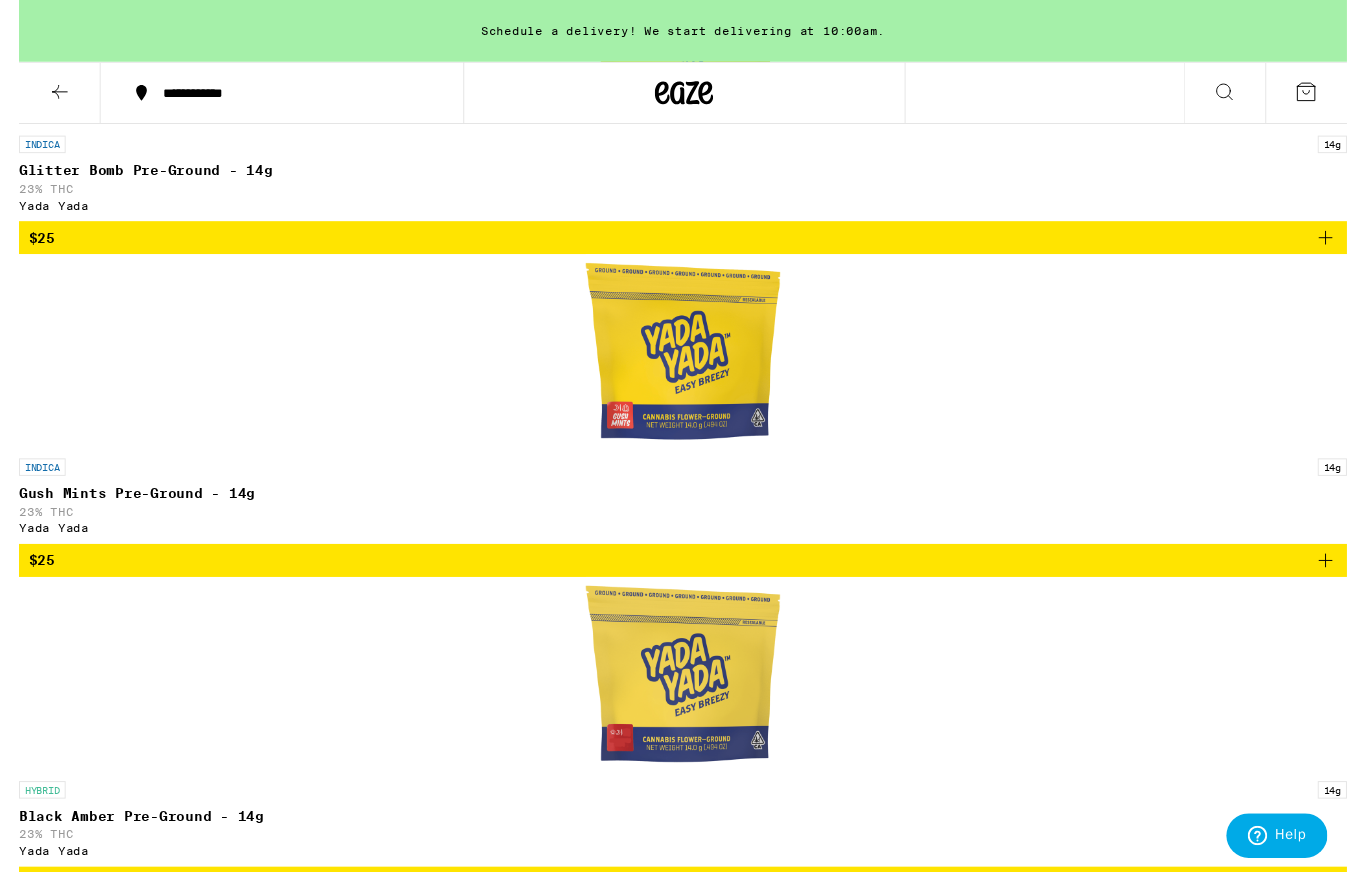 scroll, scrollTop: 628, scrollLeft: 0, axis: vertical 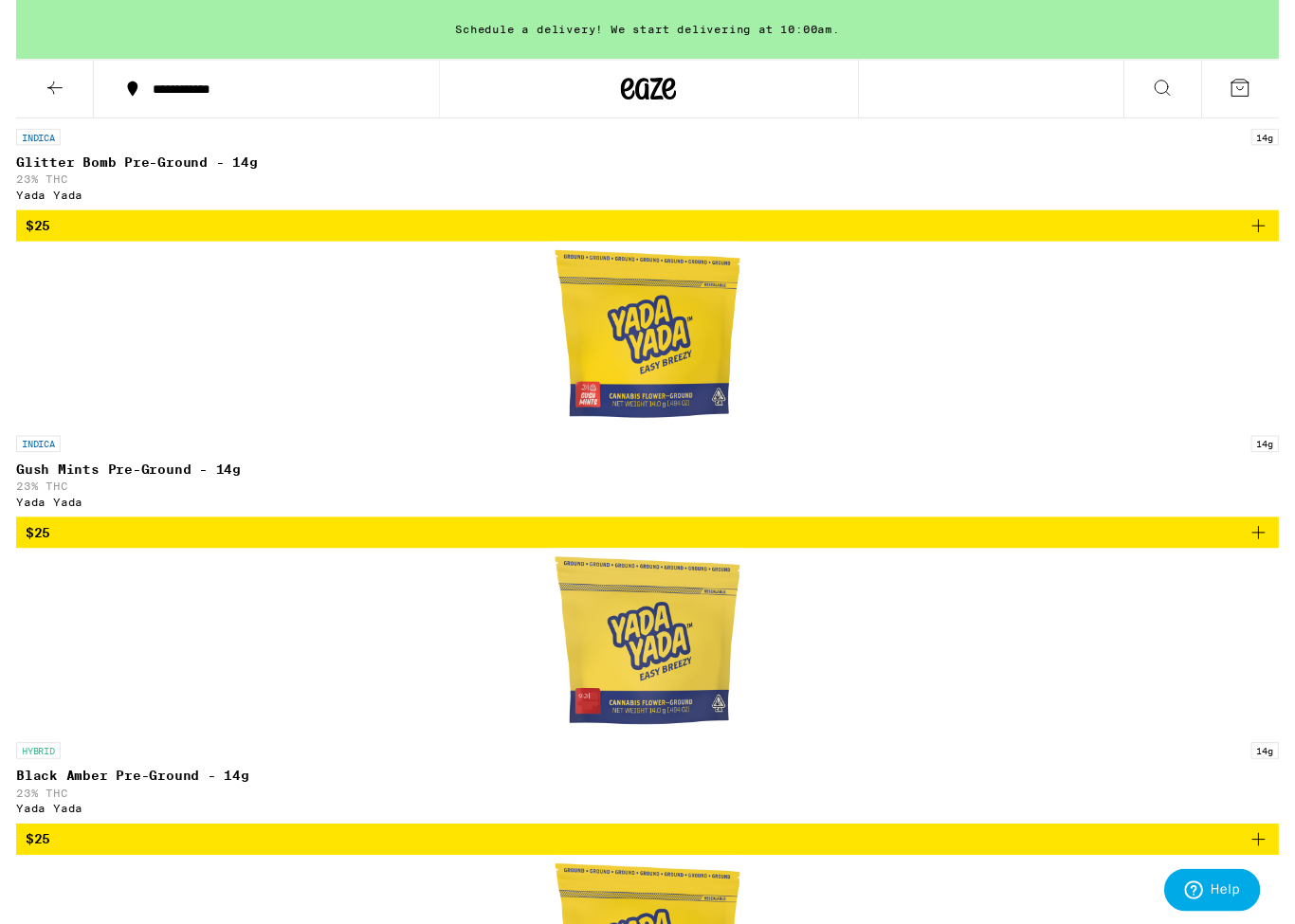 click on "Claybourne Co." at bounding box center (1049, -180) 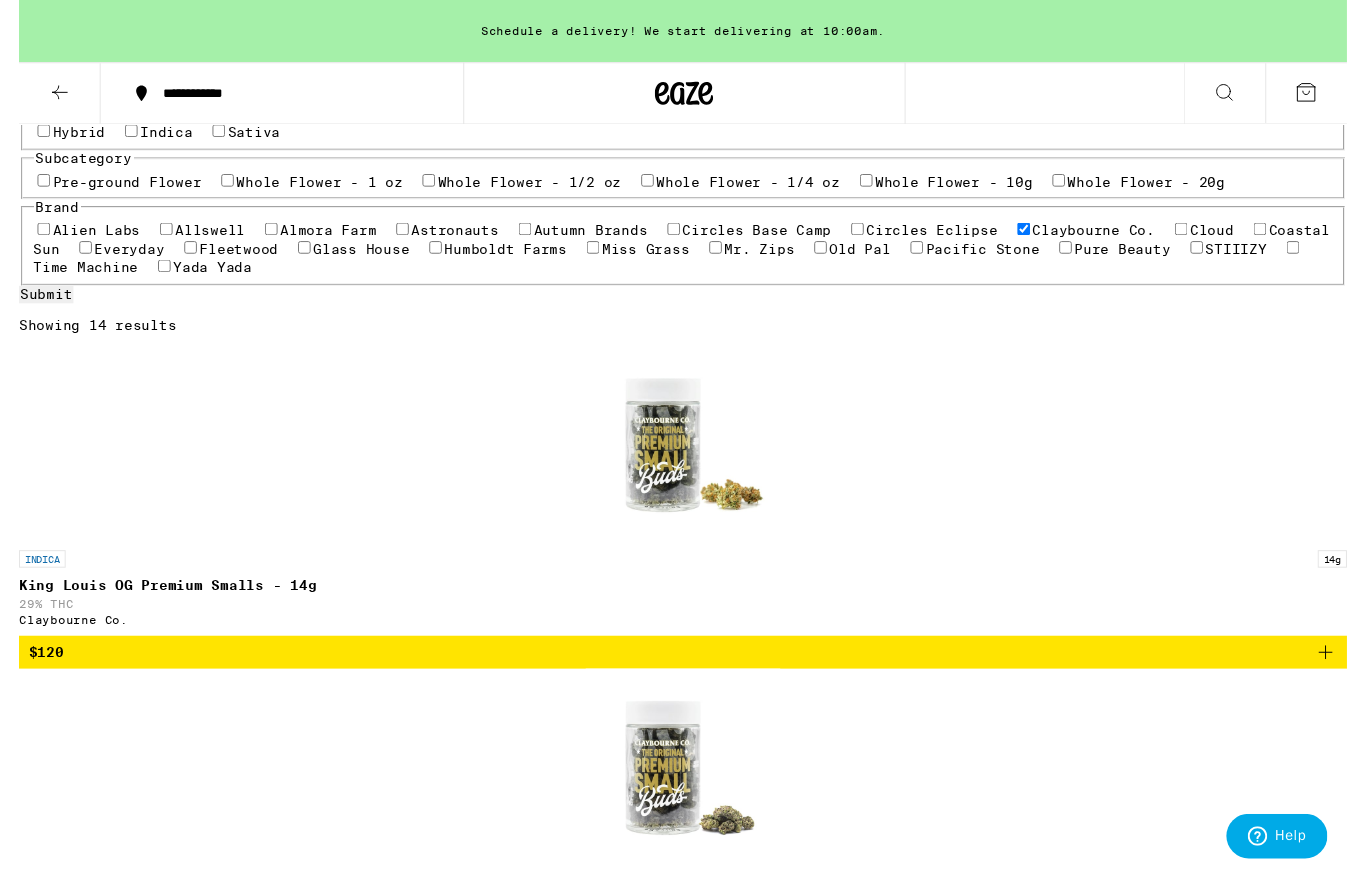 scroll, scrollTop: 216, scrollLeft: 0, axis: vertical 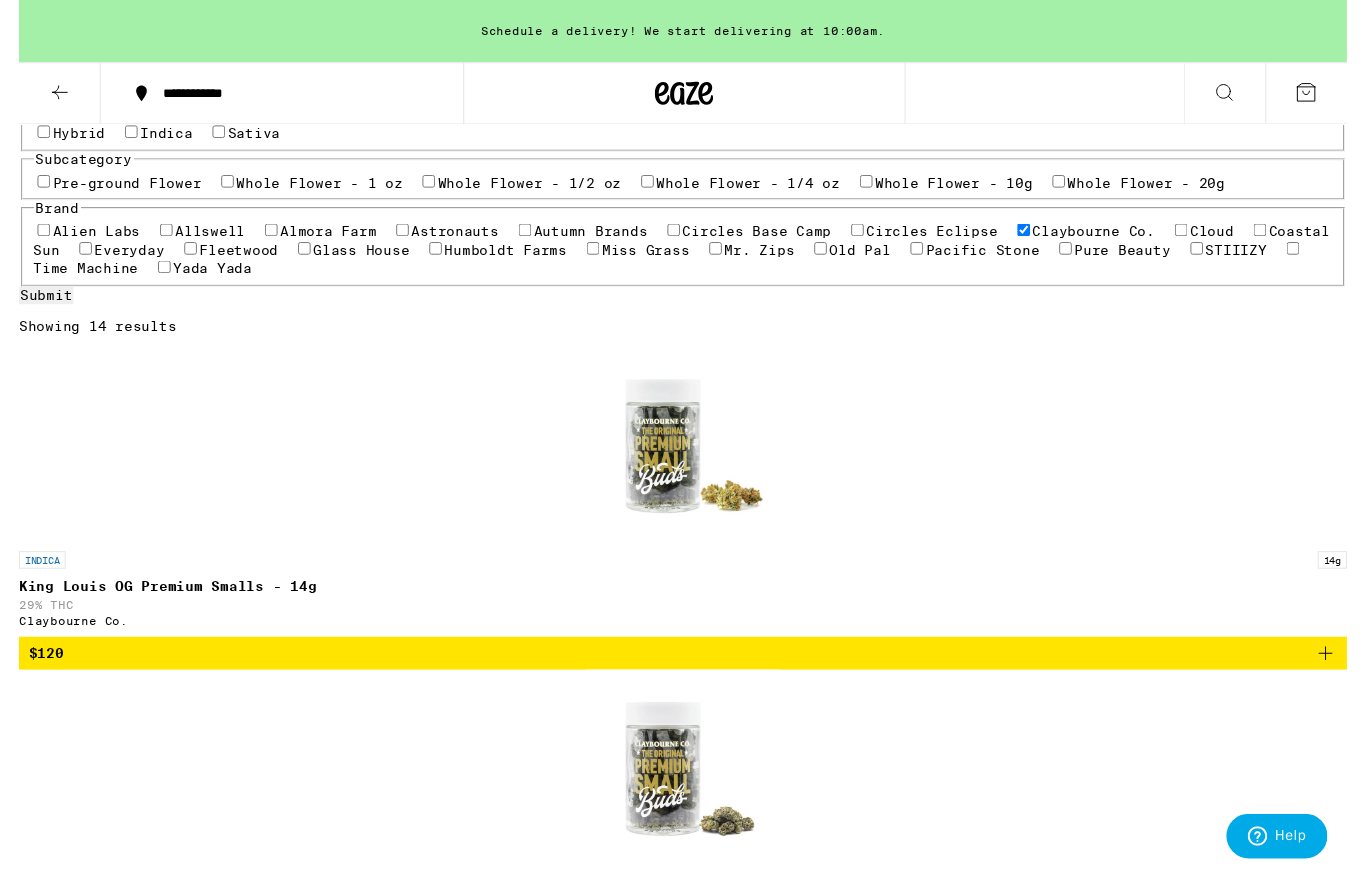 click at bounding box center [683, 1121] 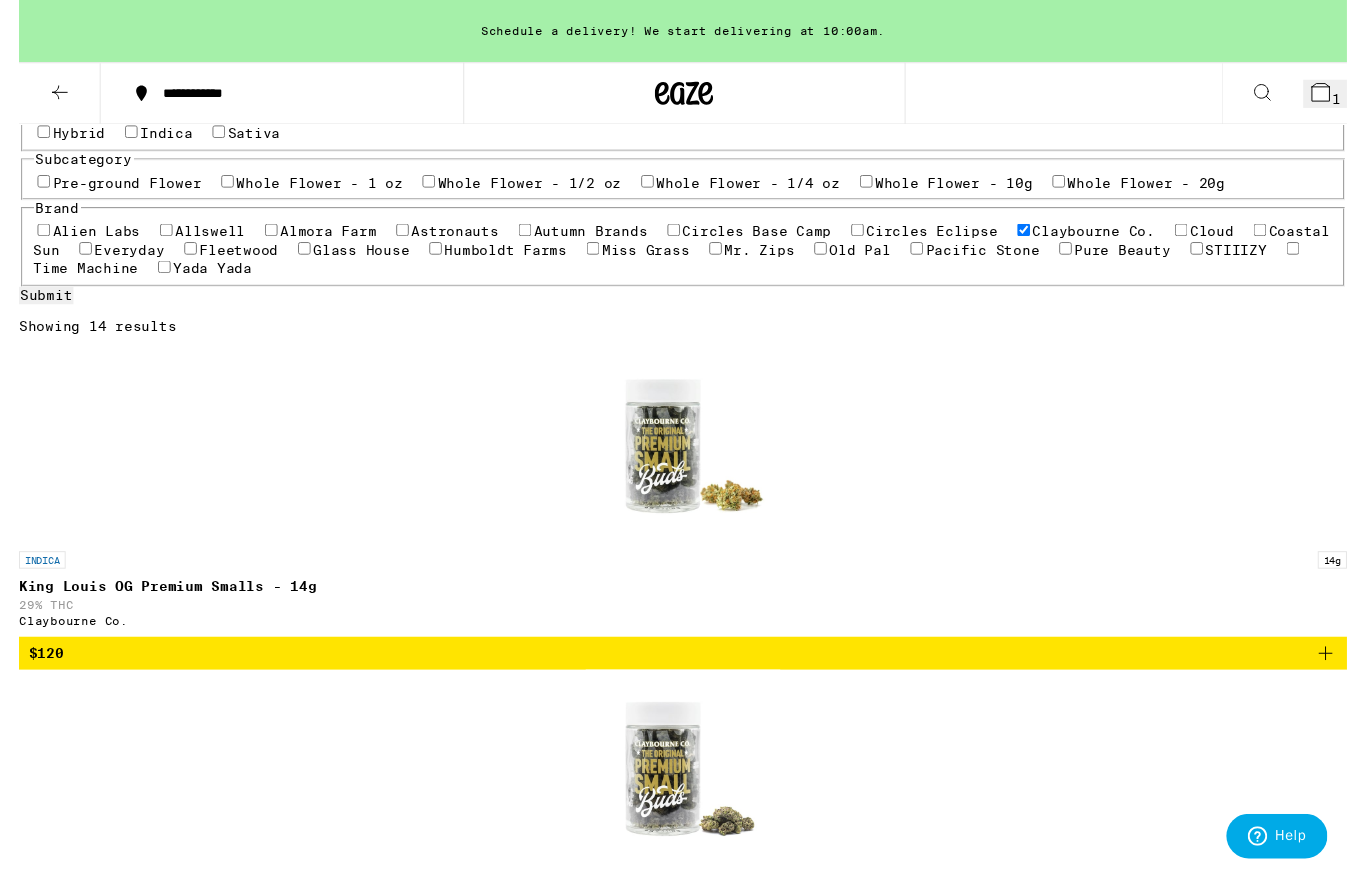 click on "1" at bounding box center [1343, 96] 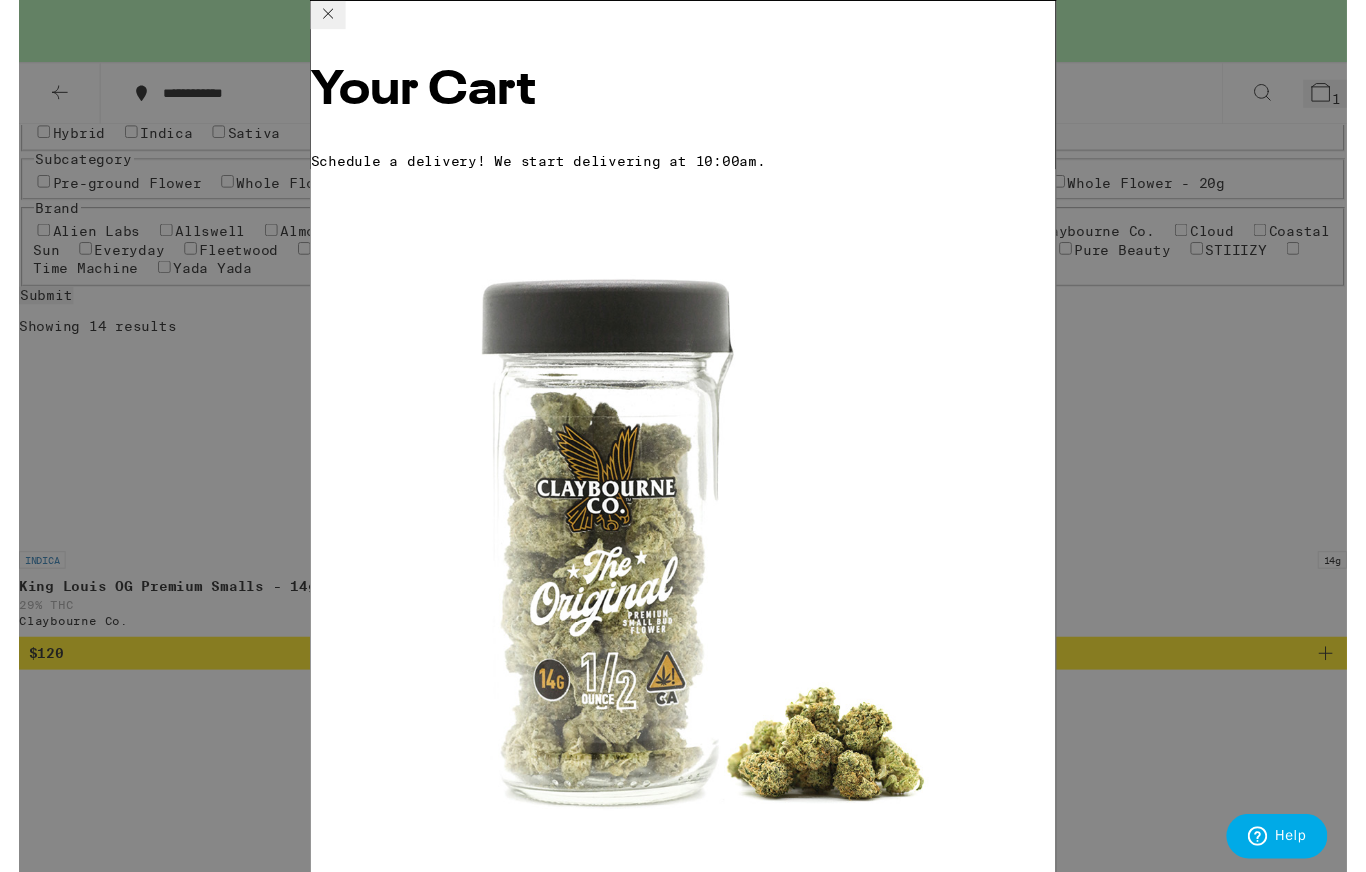 click on "Checkout" at bounding box center (453, 1633) 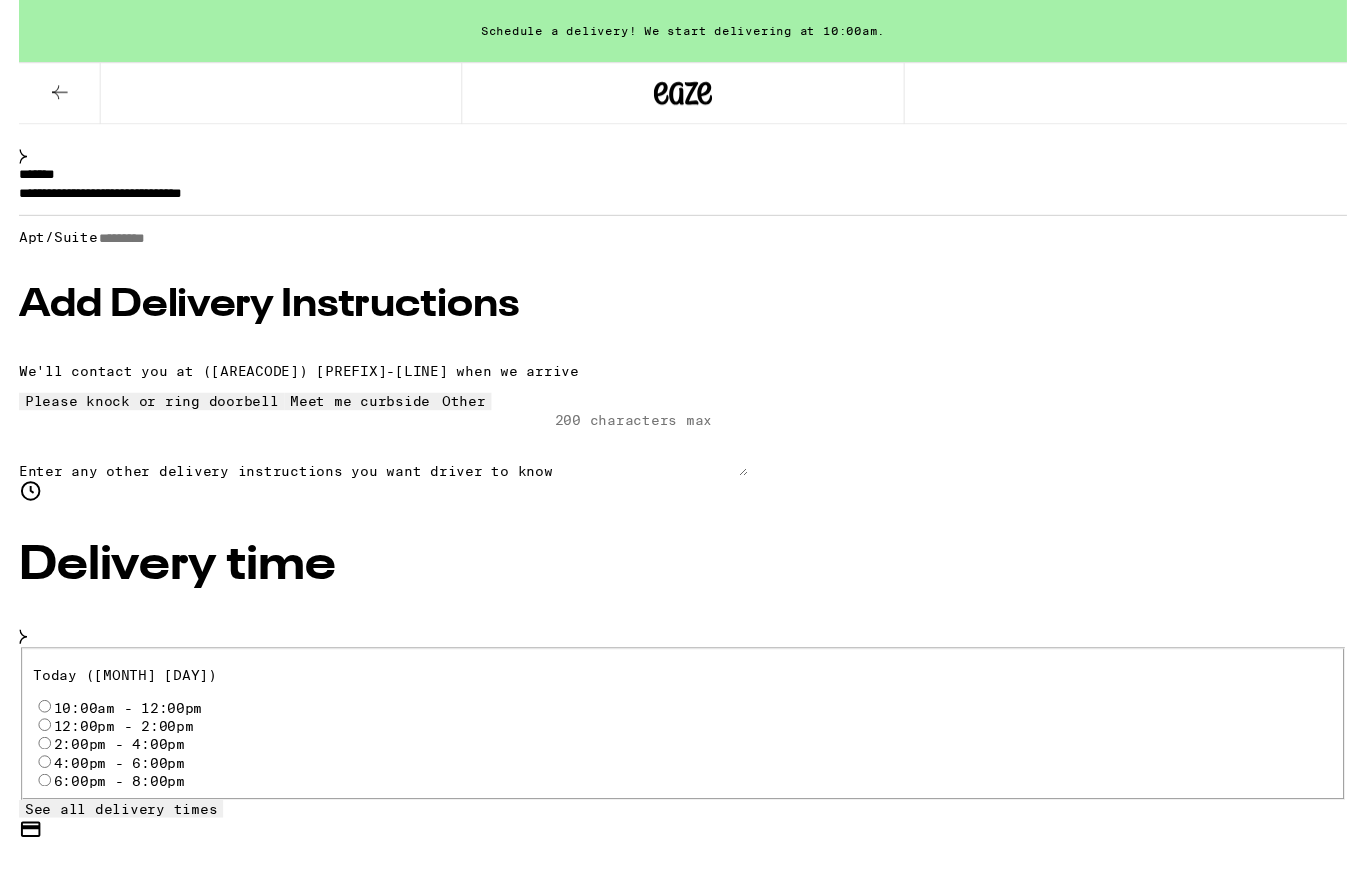 scroll, scrollTop: 0, scrollLeft: 0, axis: both 